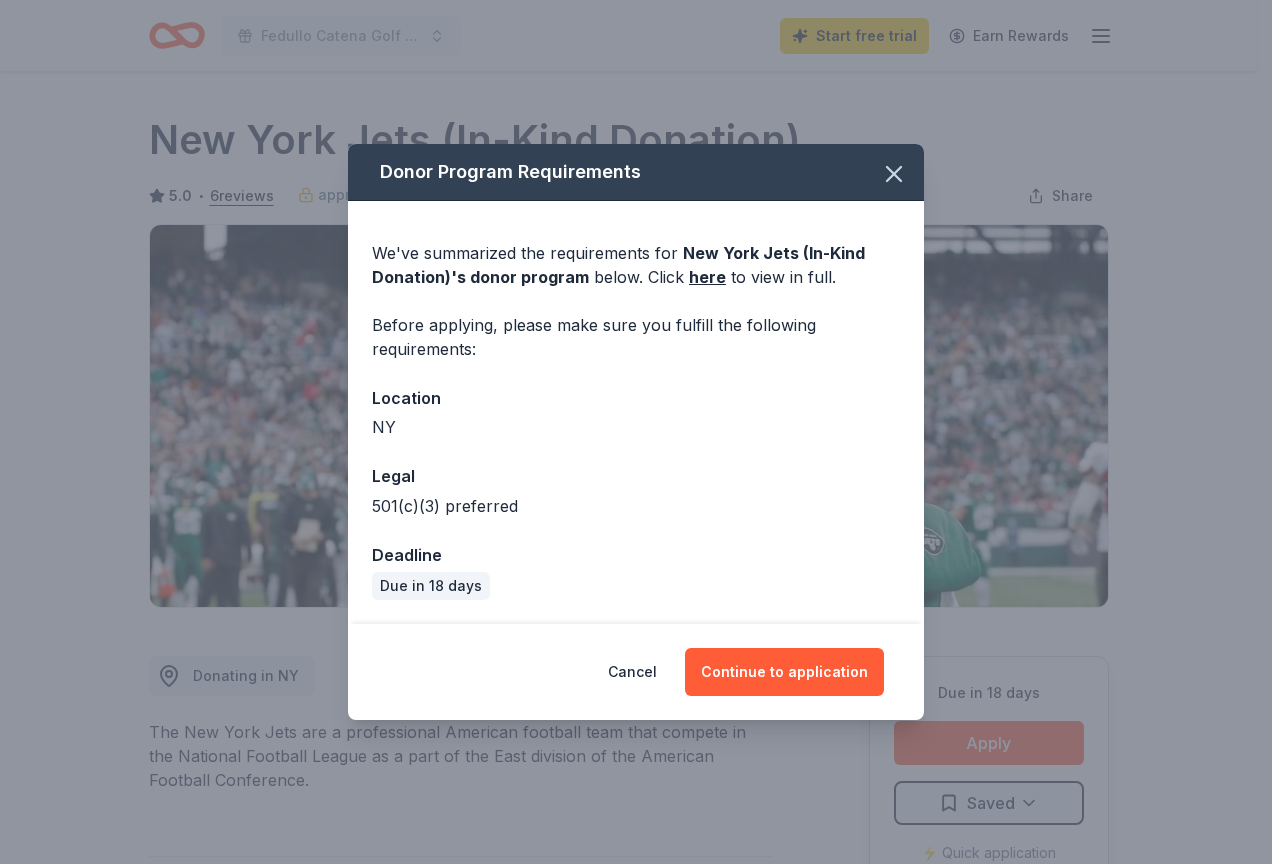 scroll, scrollTop: 0, scrollLeft: 0, axis: both 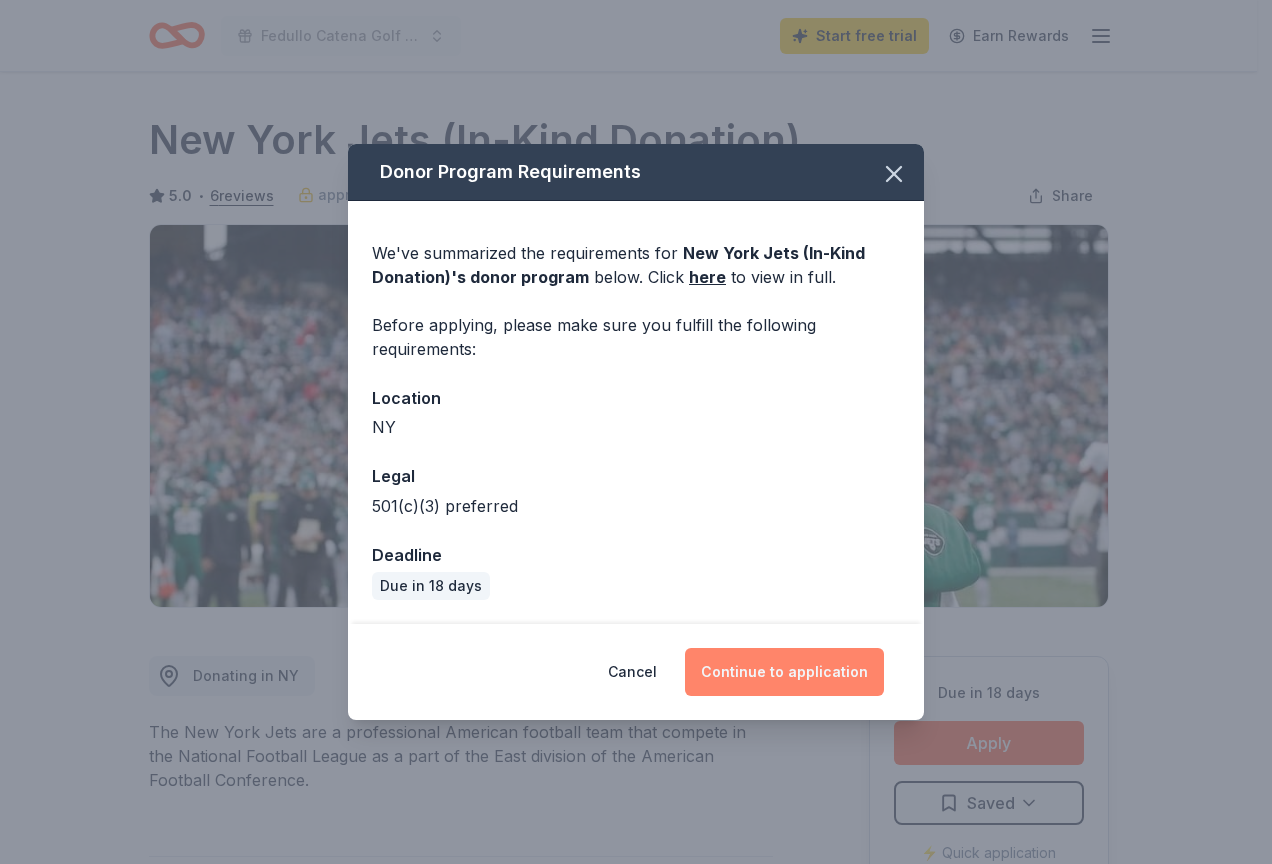 click on "Continue to application" at bounding box center [784, 672] 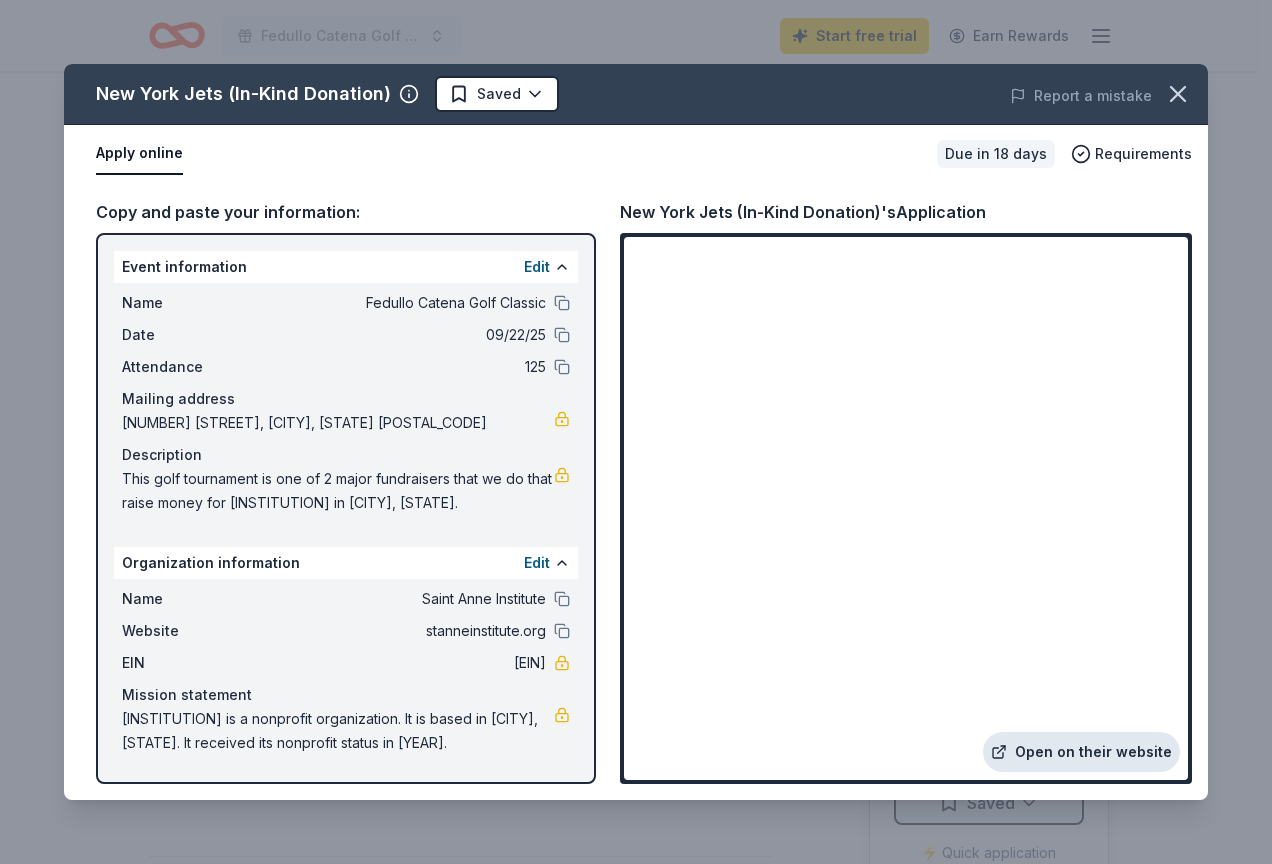 click on "Open on their website" at bounding box center [1081, 752] 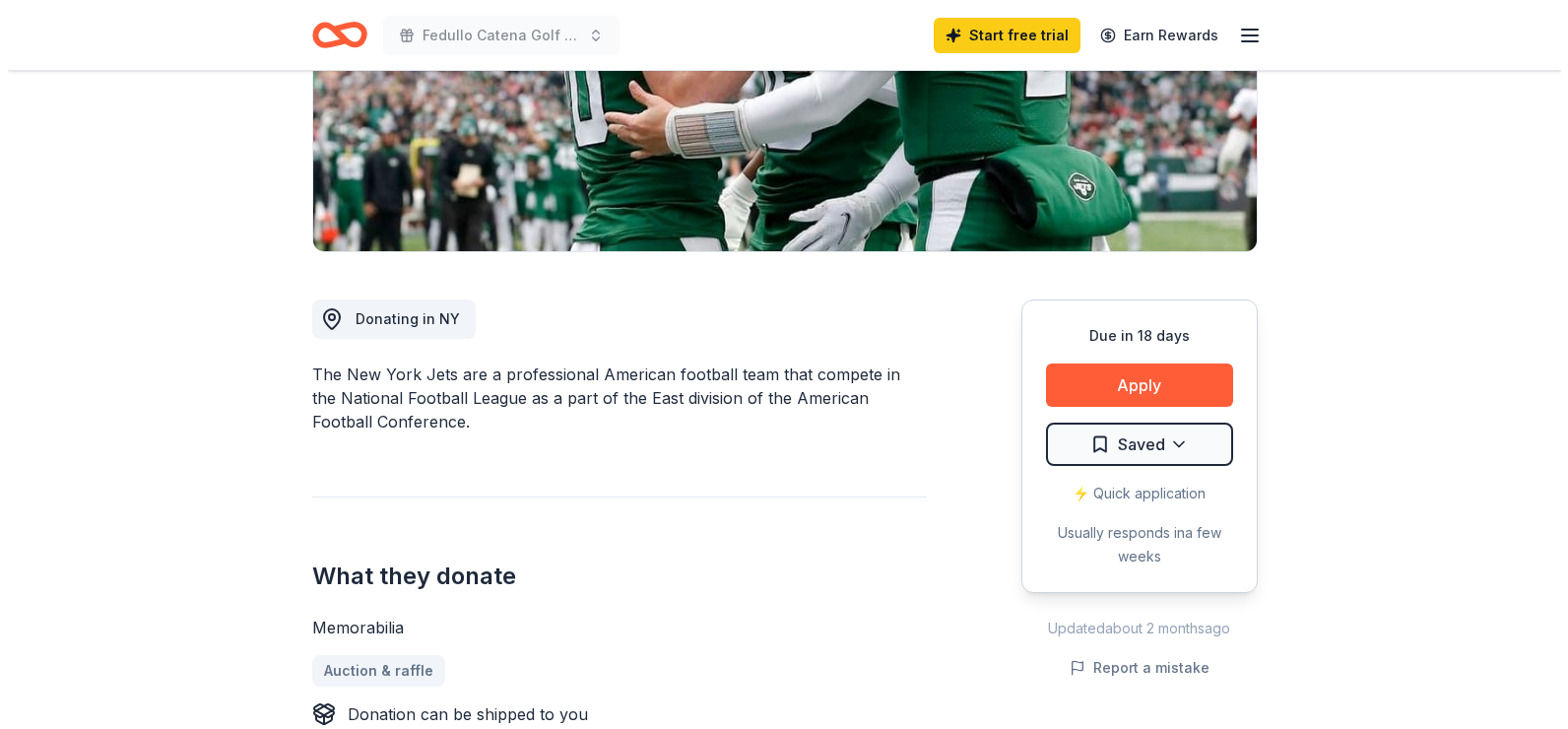 scroll, scrollTop: 394, scrollLeft: 0, axis: vertical 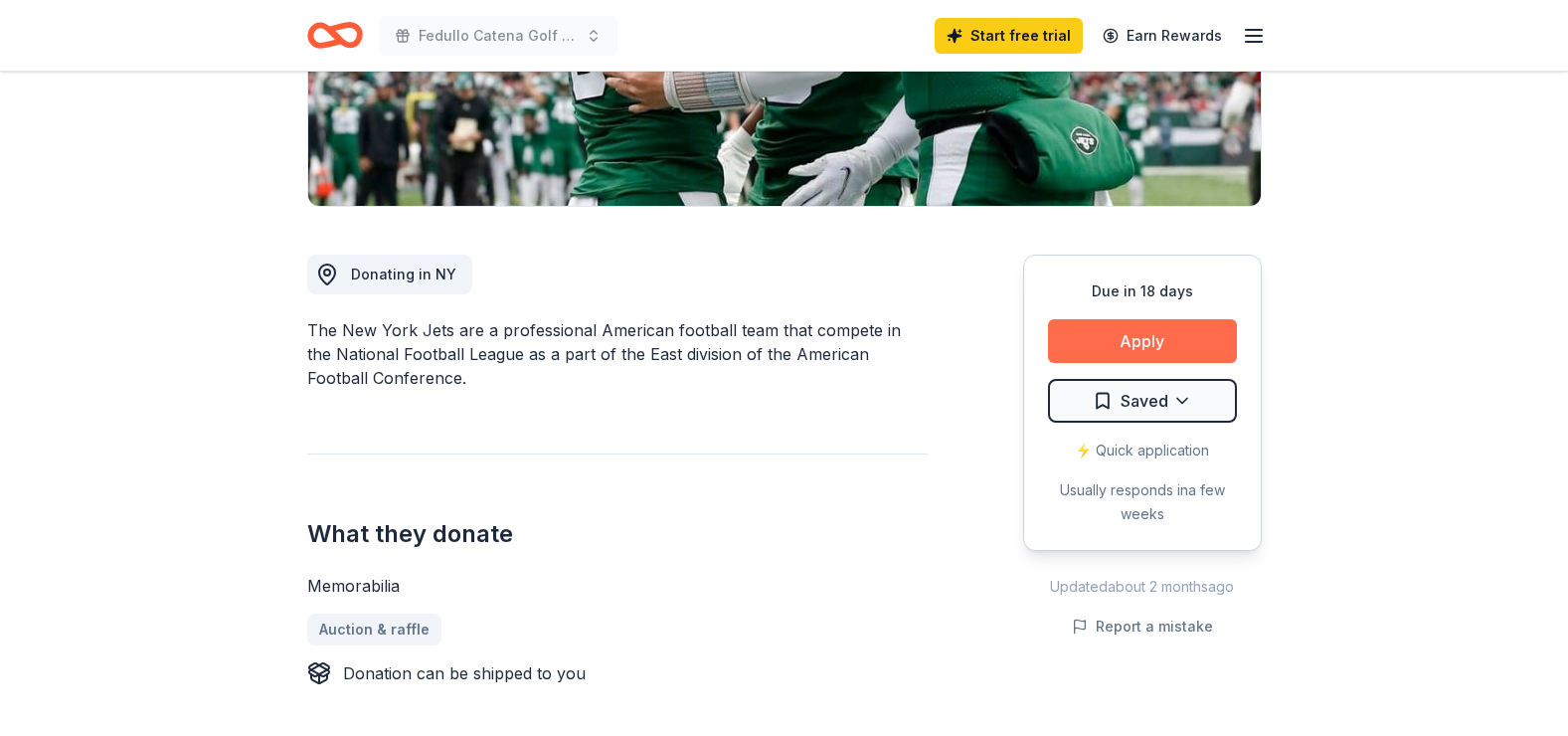 click on "Apply" at bounding box center (1142, 341) 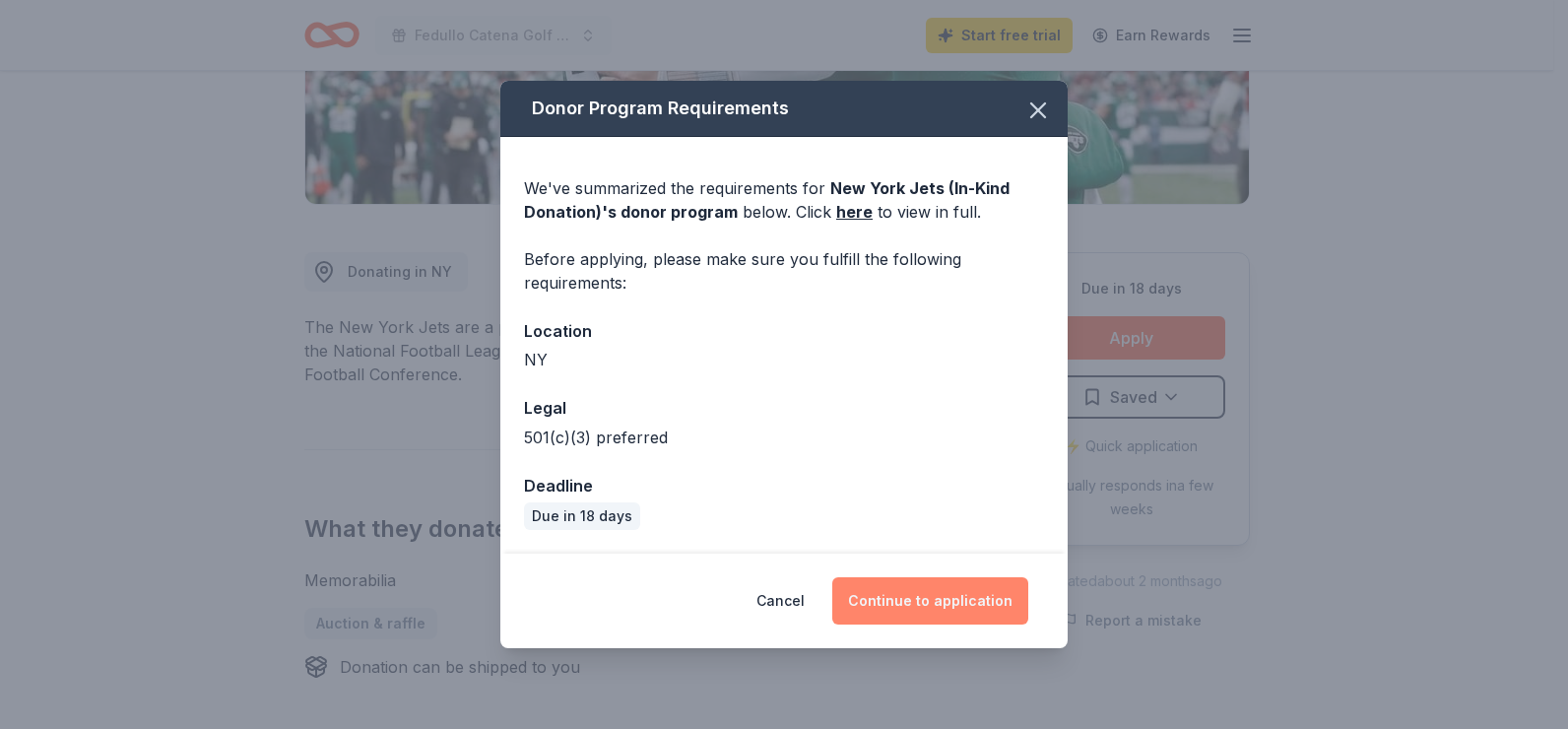 click on "Continue to application" at bounding box center [930, 601] 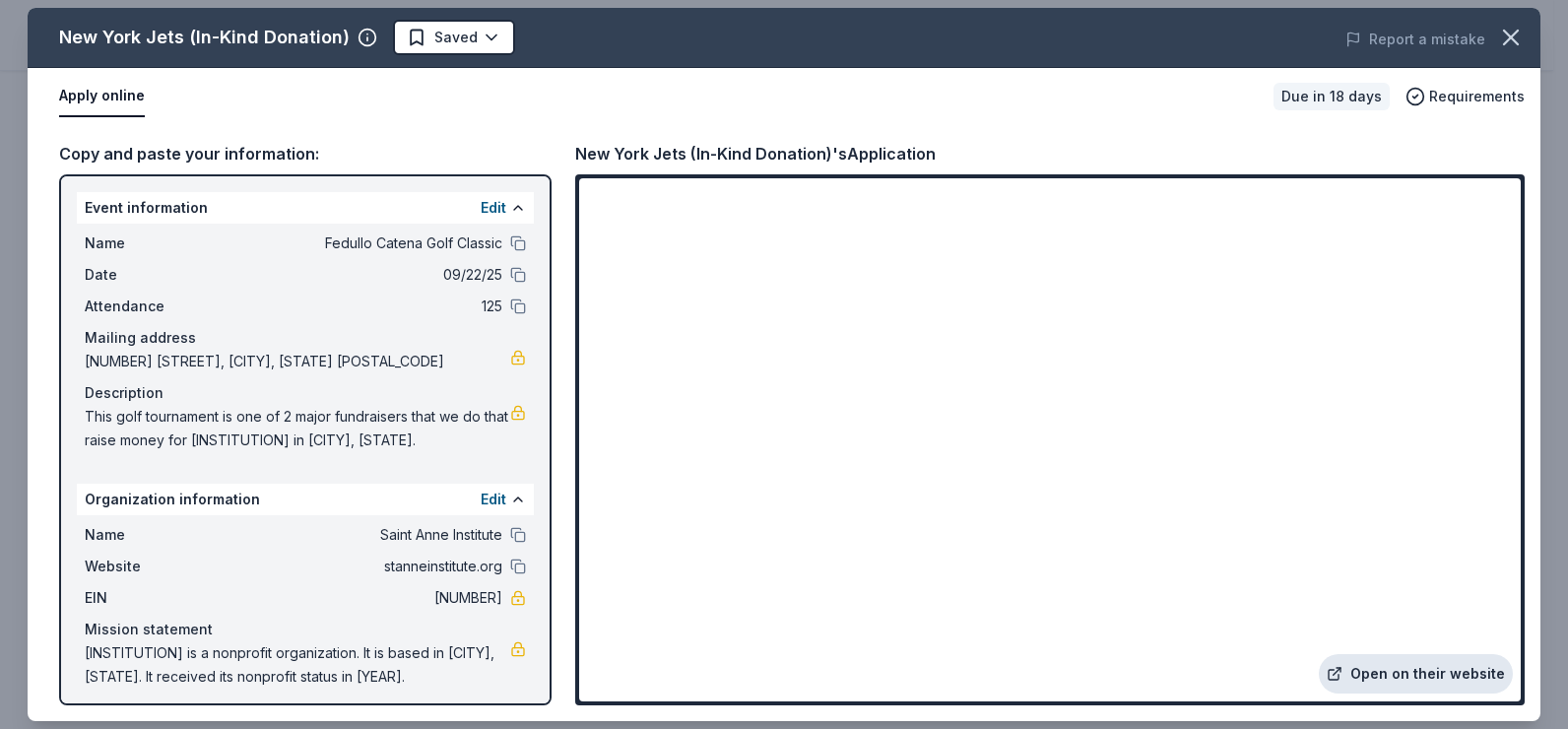 click on "Open on their website" at bounding box center (1415, 674) 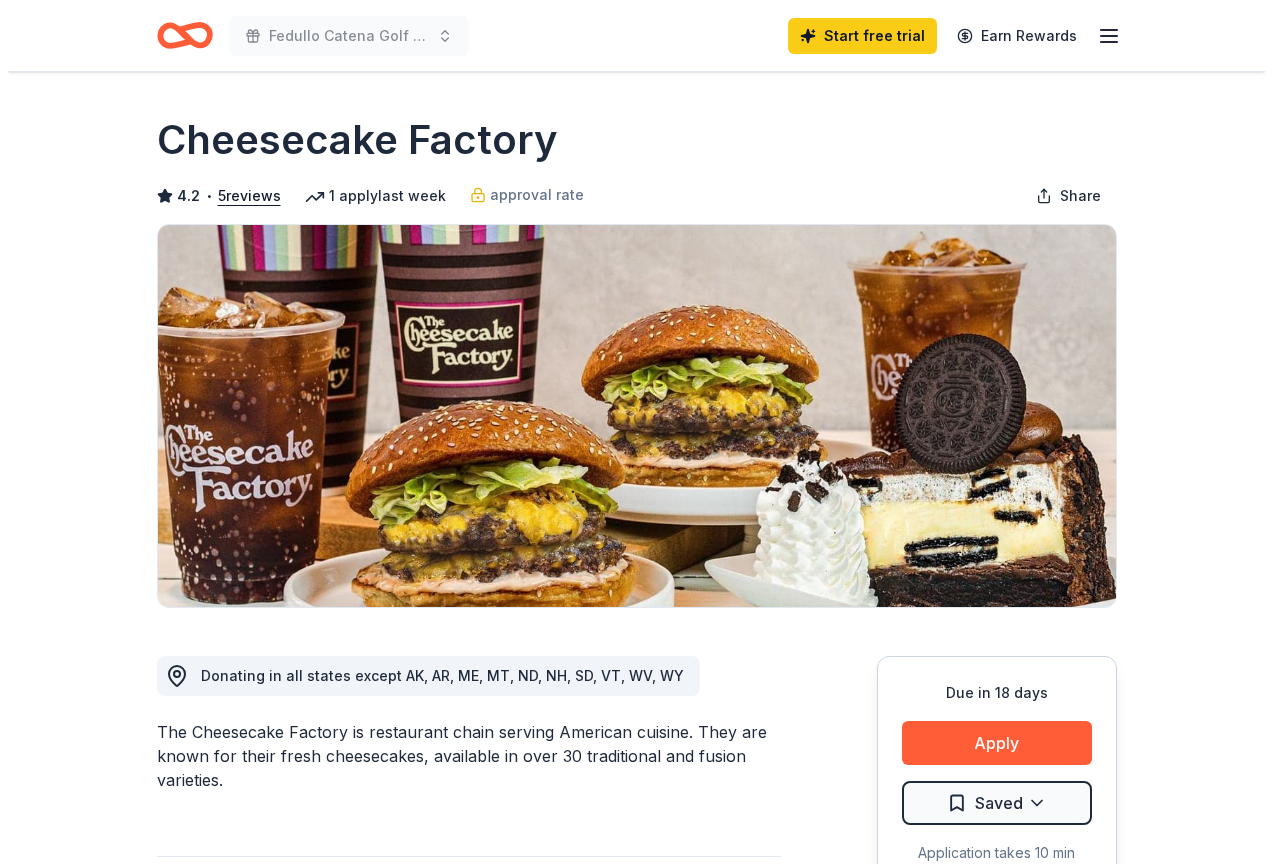 scroll, scrollTop: 0, scrollLeft: 0, axis: both 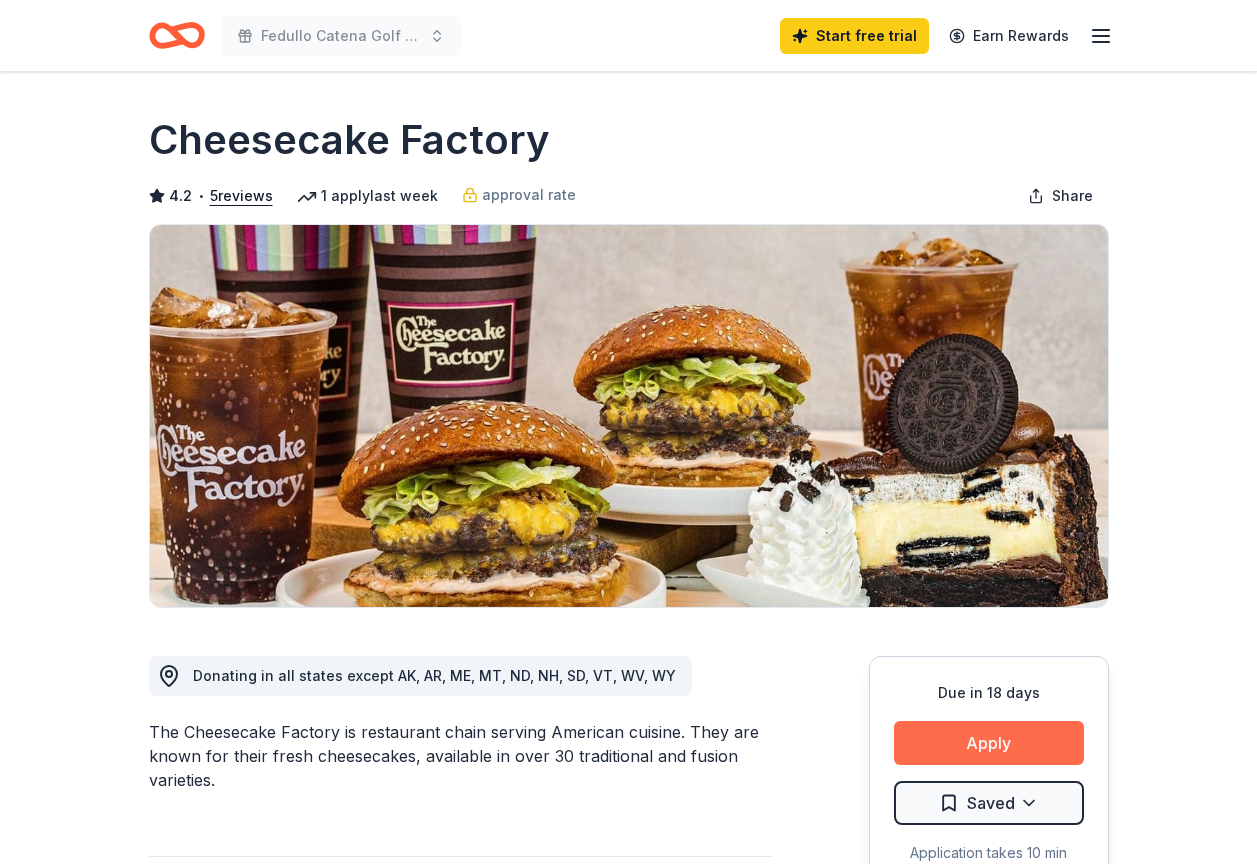 click on "Apply" at bounding box center (989, 743) 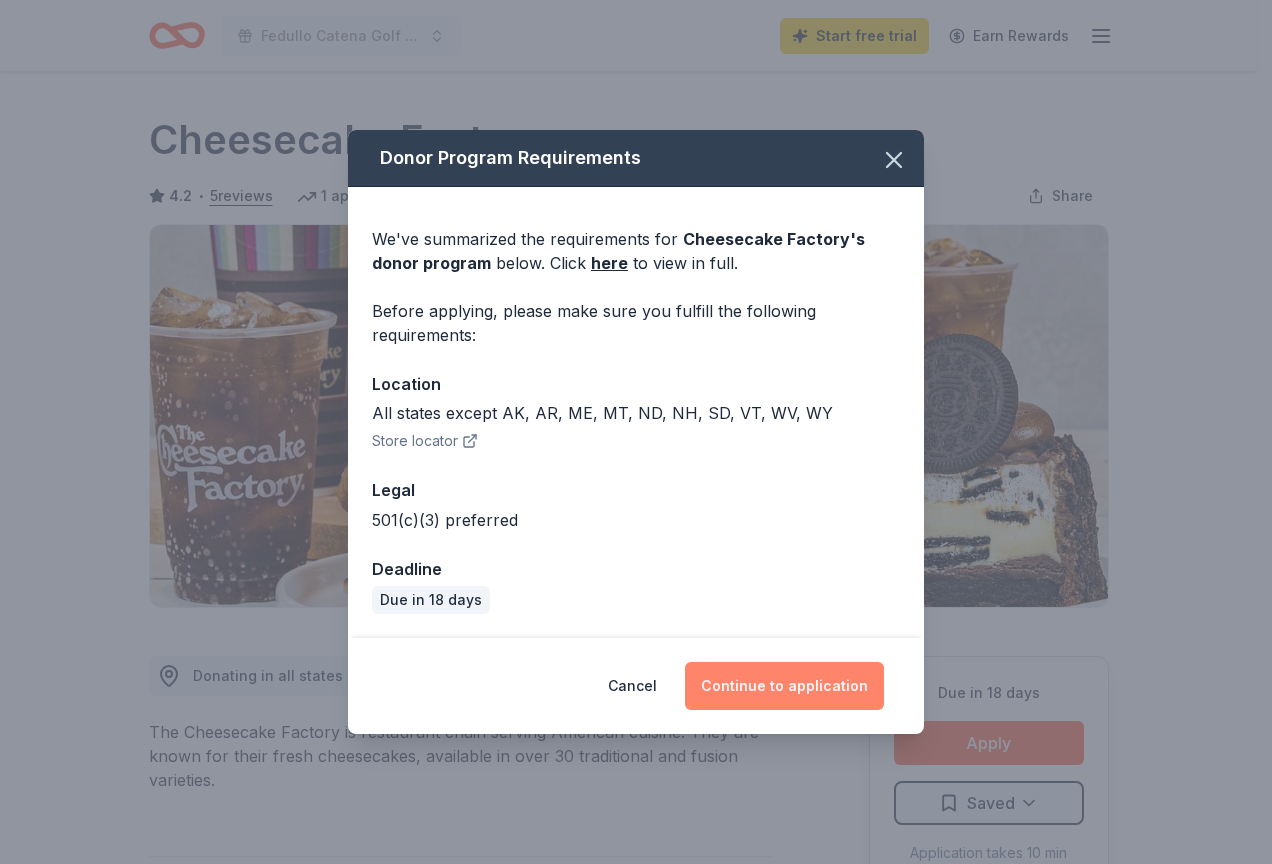 click on "Continue to application" at bounding box center [784, 686] 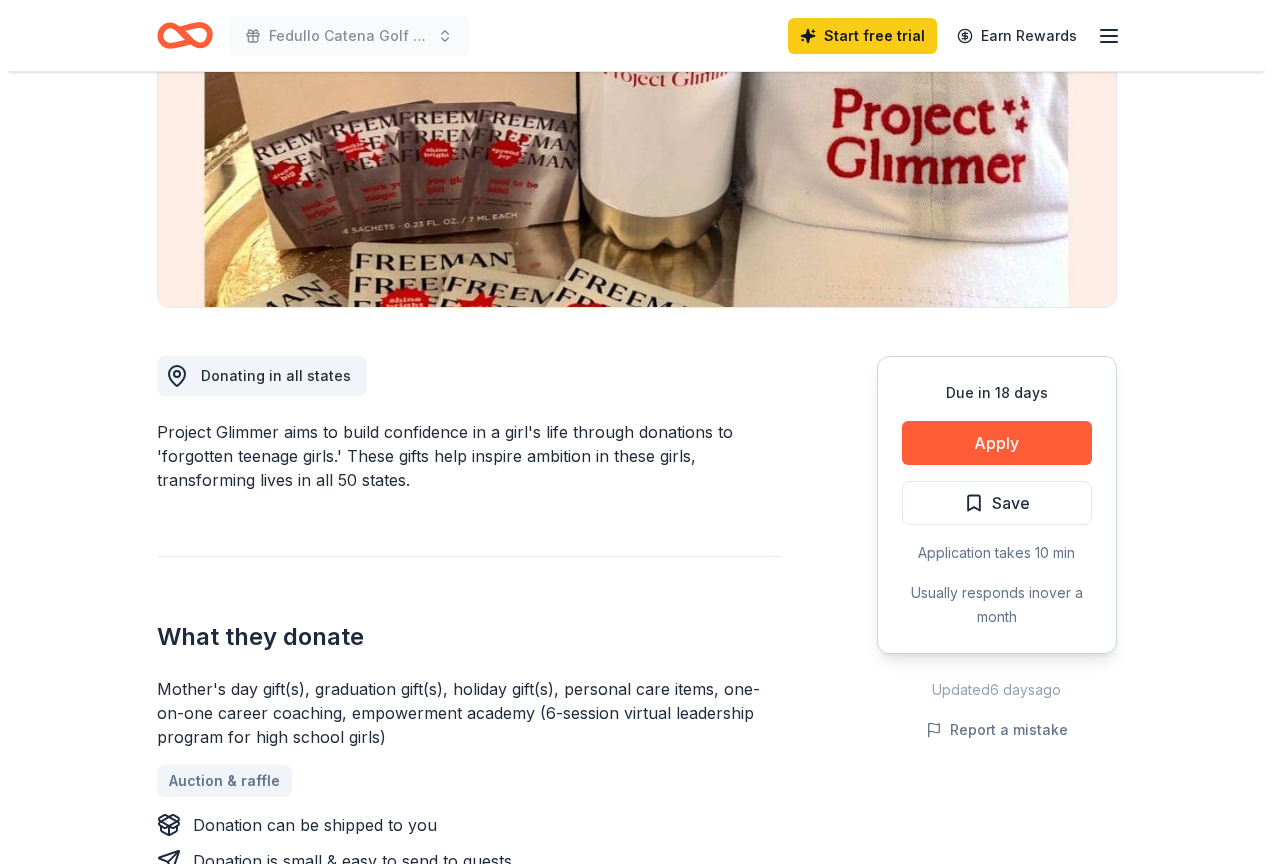 scroll, scrollTop: 400, scrollLeft: 0, axis: vertical 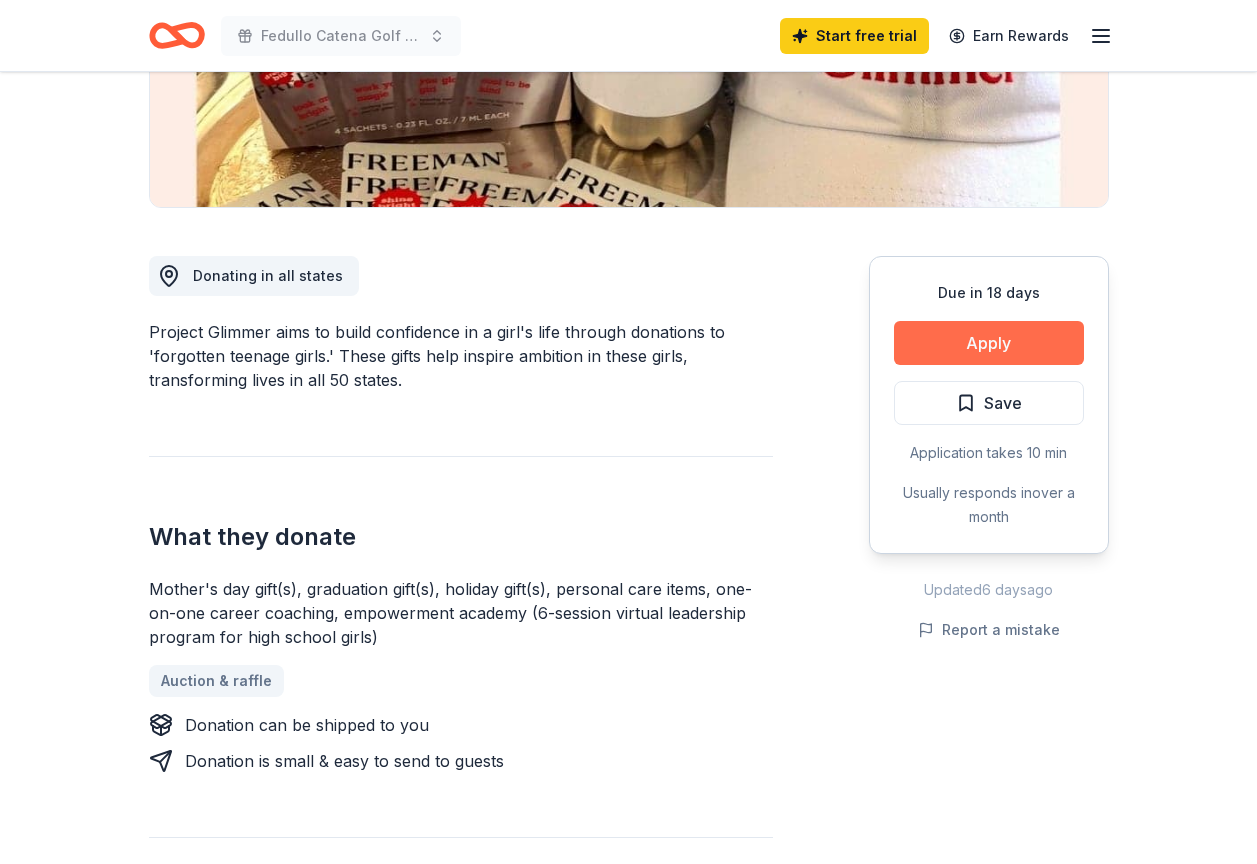 click on "Apply" at bounding box center [989, 343] 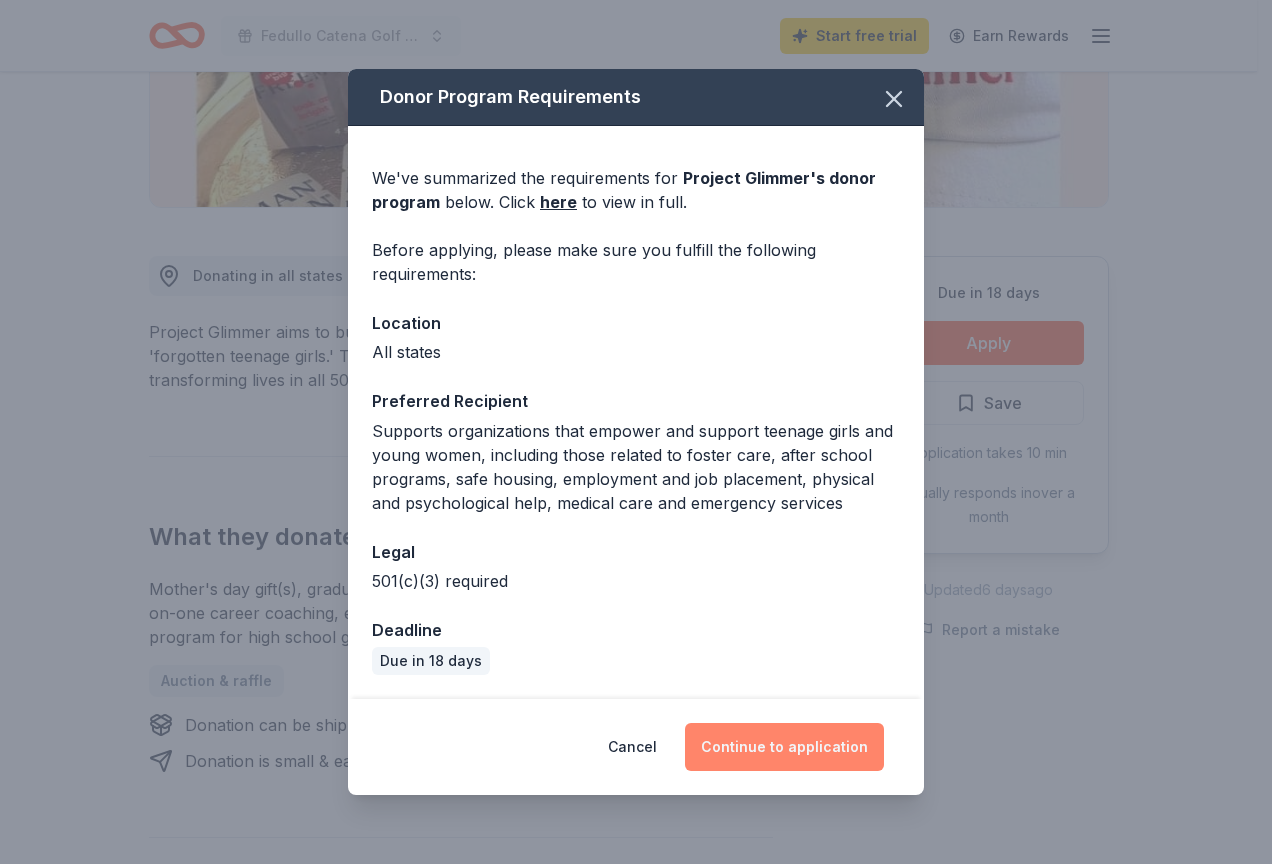 click on "Continue to application" at bounding box center (784, 747) 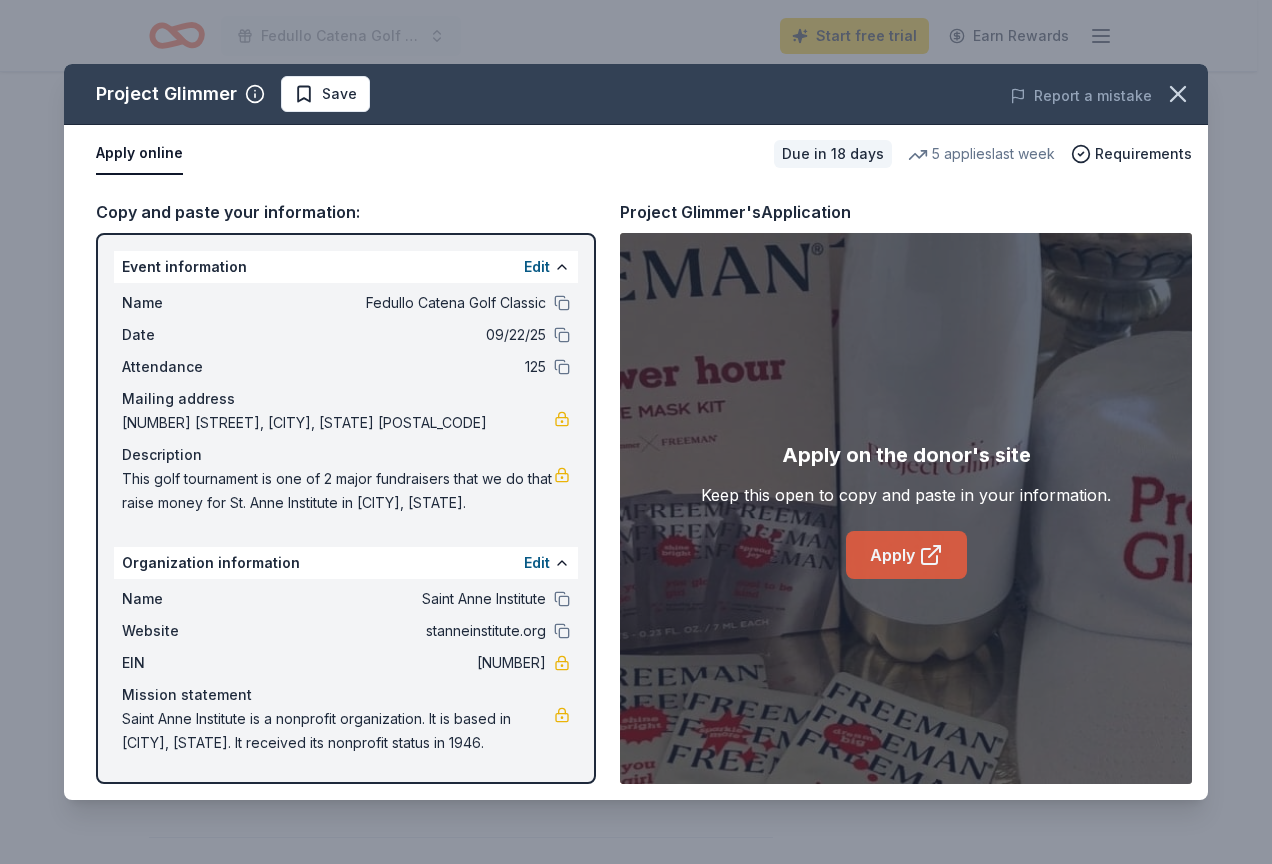 click on "Apply" at bounding box center (906, 555) 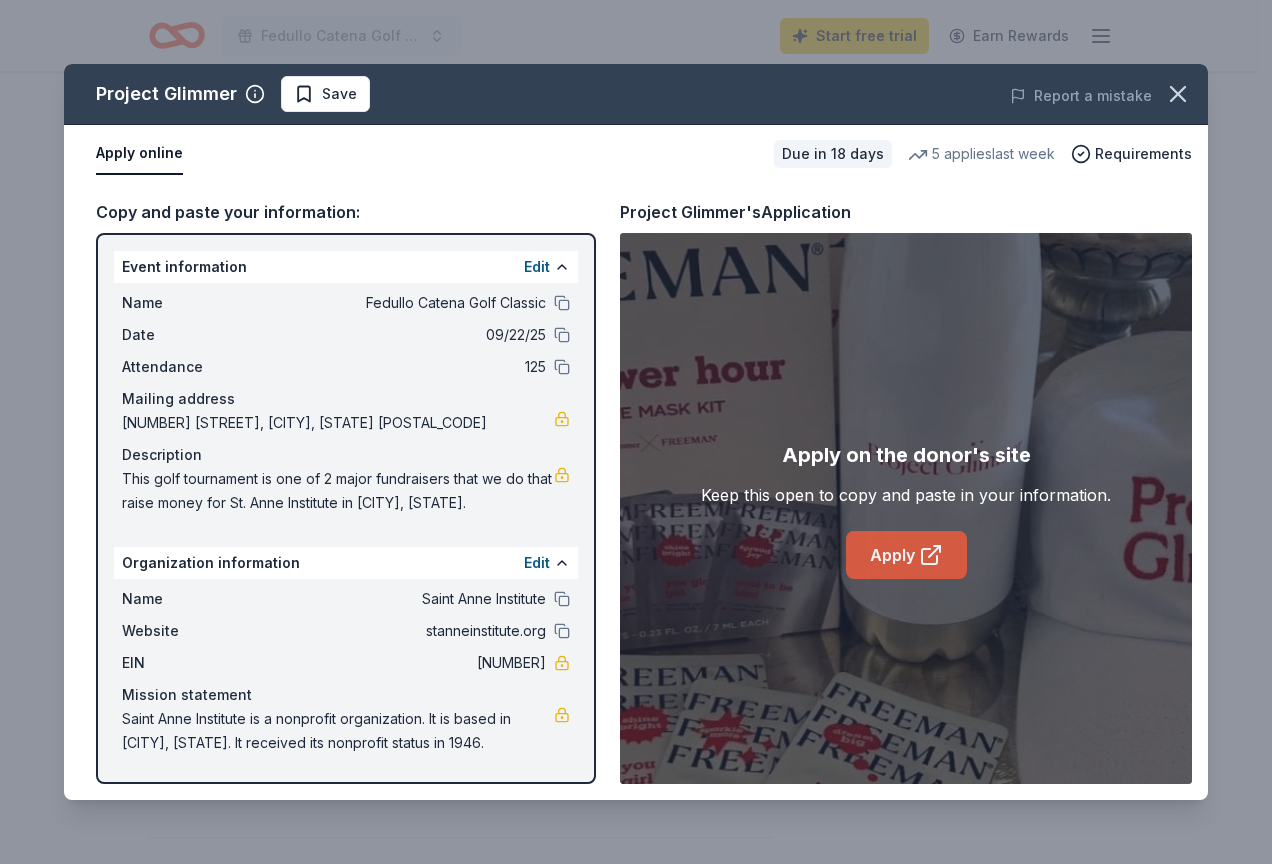 click on "Apply" at bounding box center (906, 555) 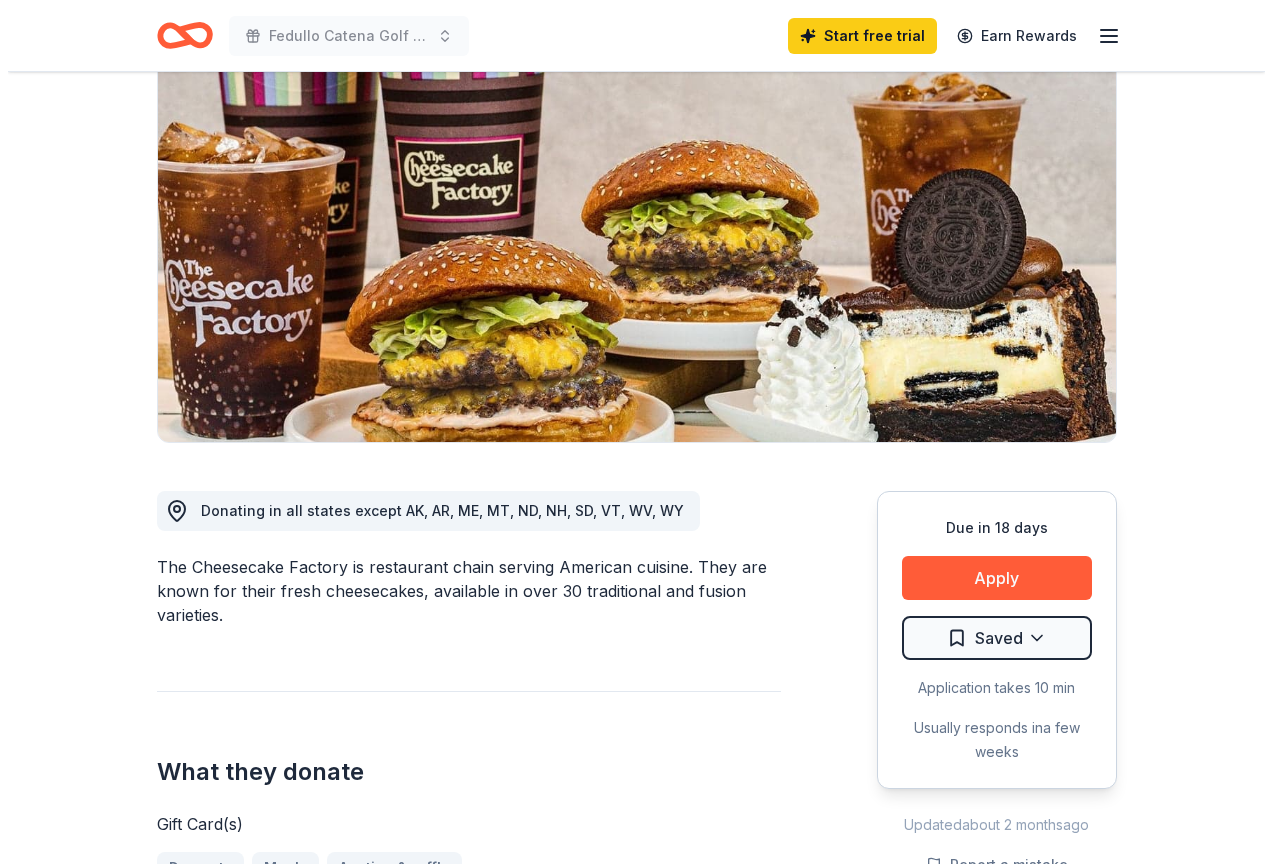 scroll, scrollTop: 200, scrollLeft: 0, axis: vertical 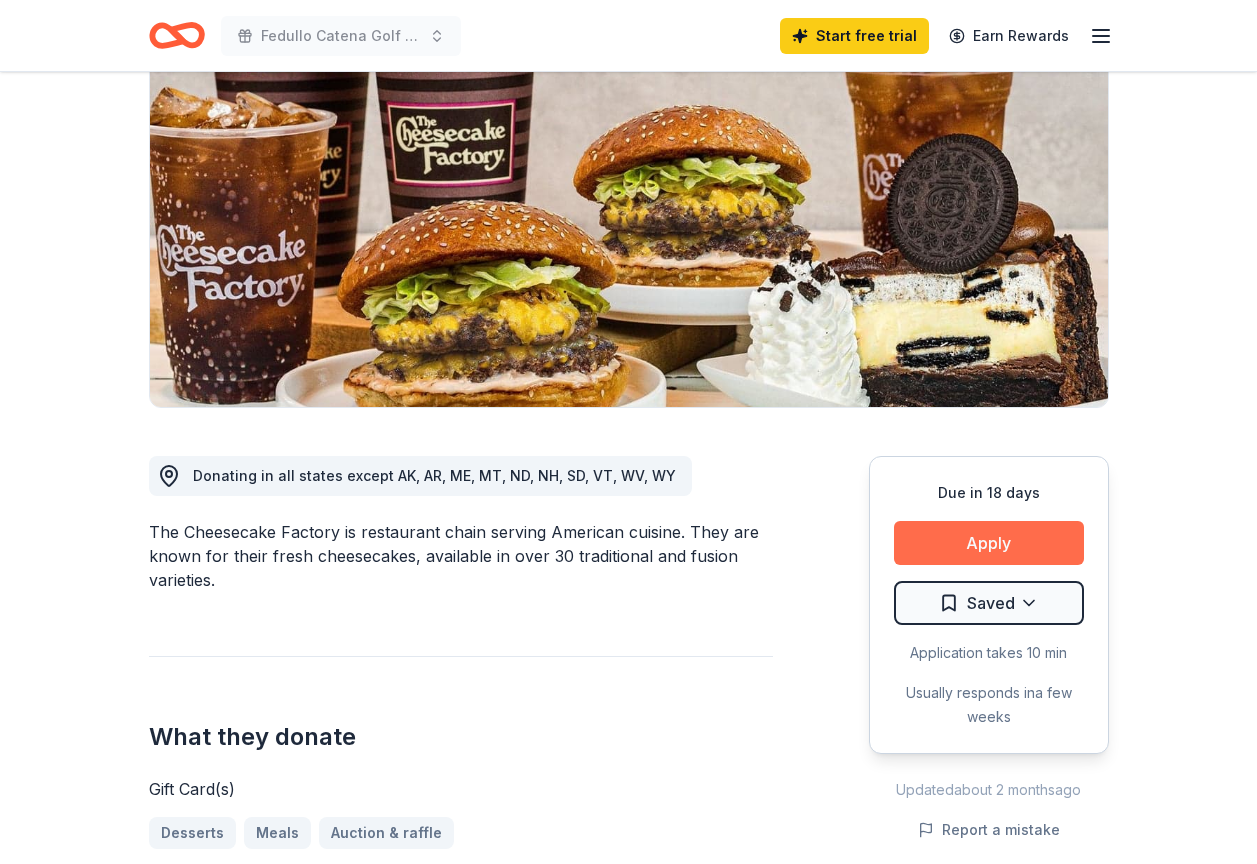 click on "Apply" at bounding box center [989, 543] 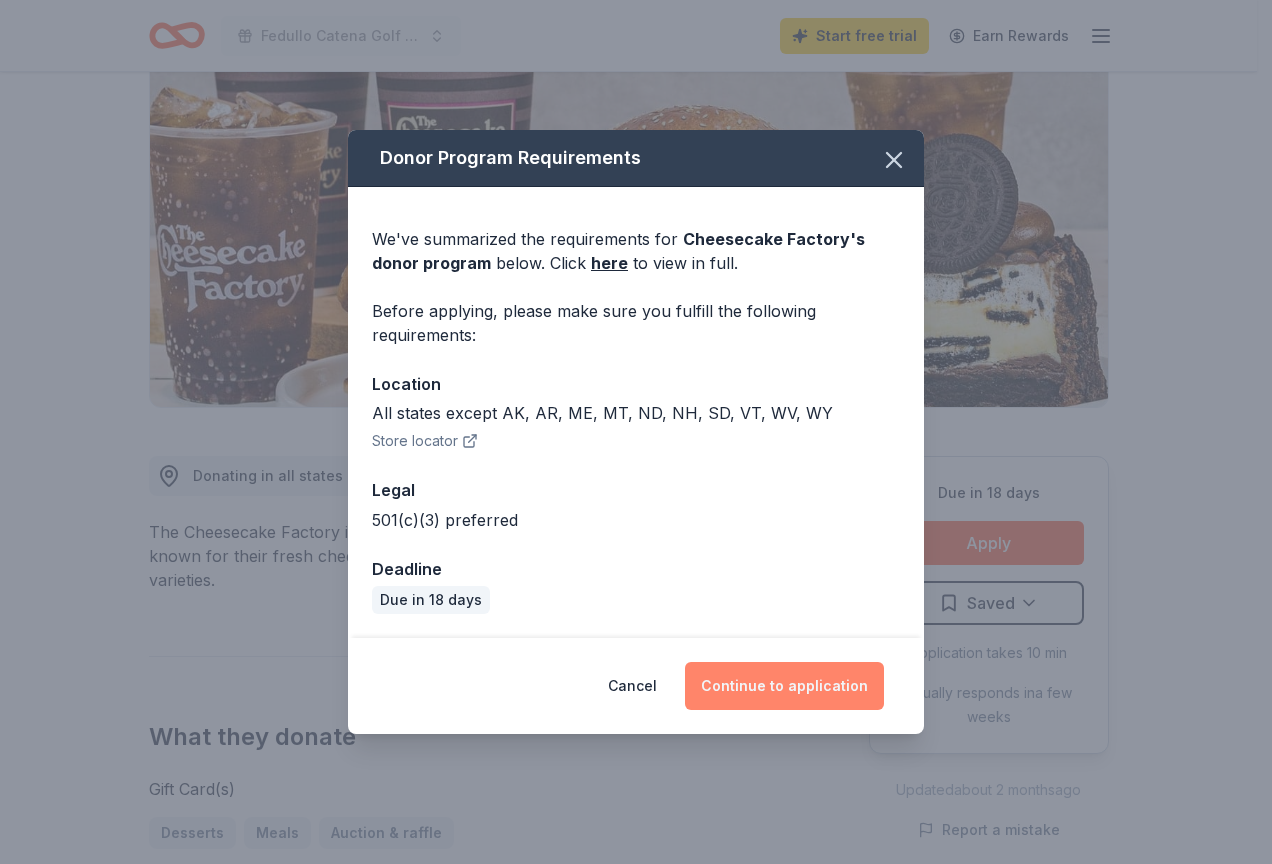 click on "Continue to application" at bounding box center (784, 686) 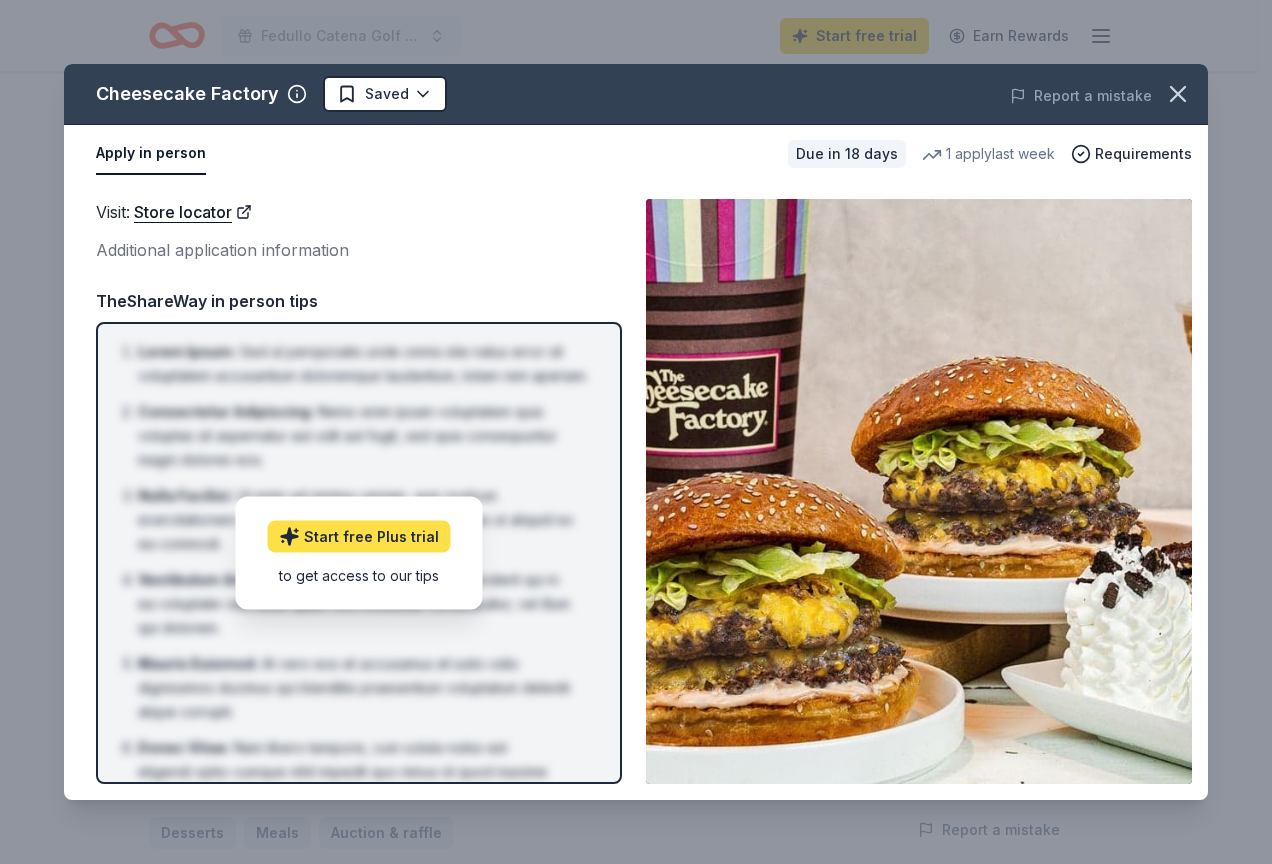 click on "Start free Plus trial" at bounding box center (359, 537) 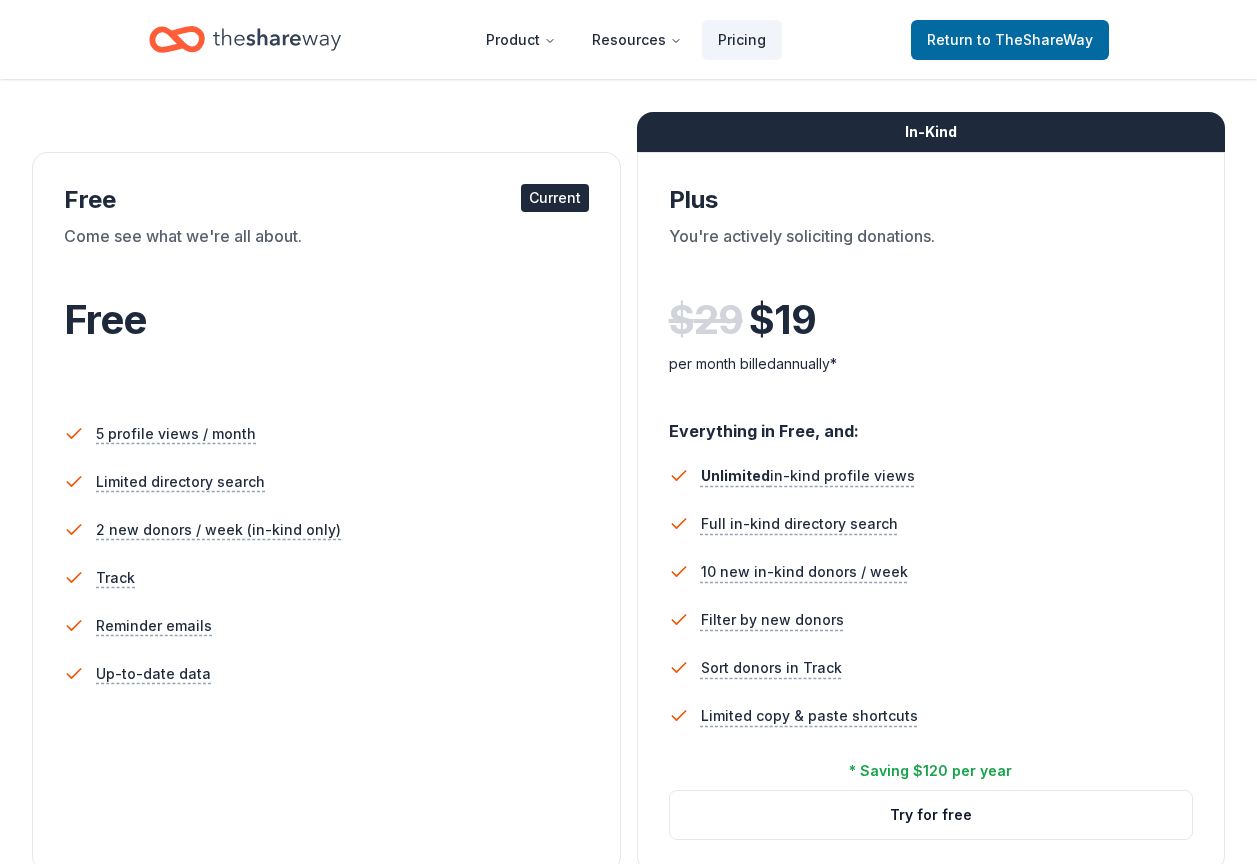 scroll, scrollTop: 300, scrollLeft: 0, axis: vertical 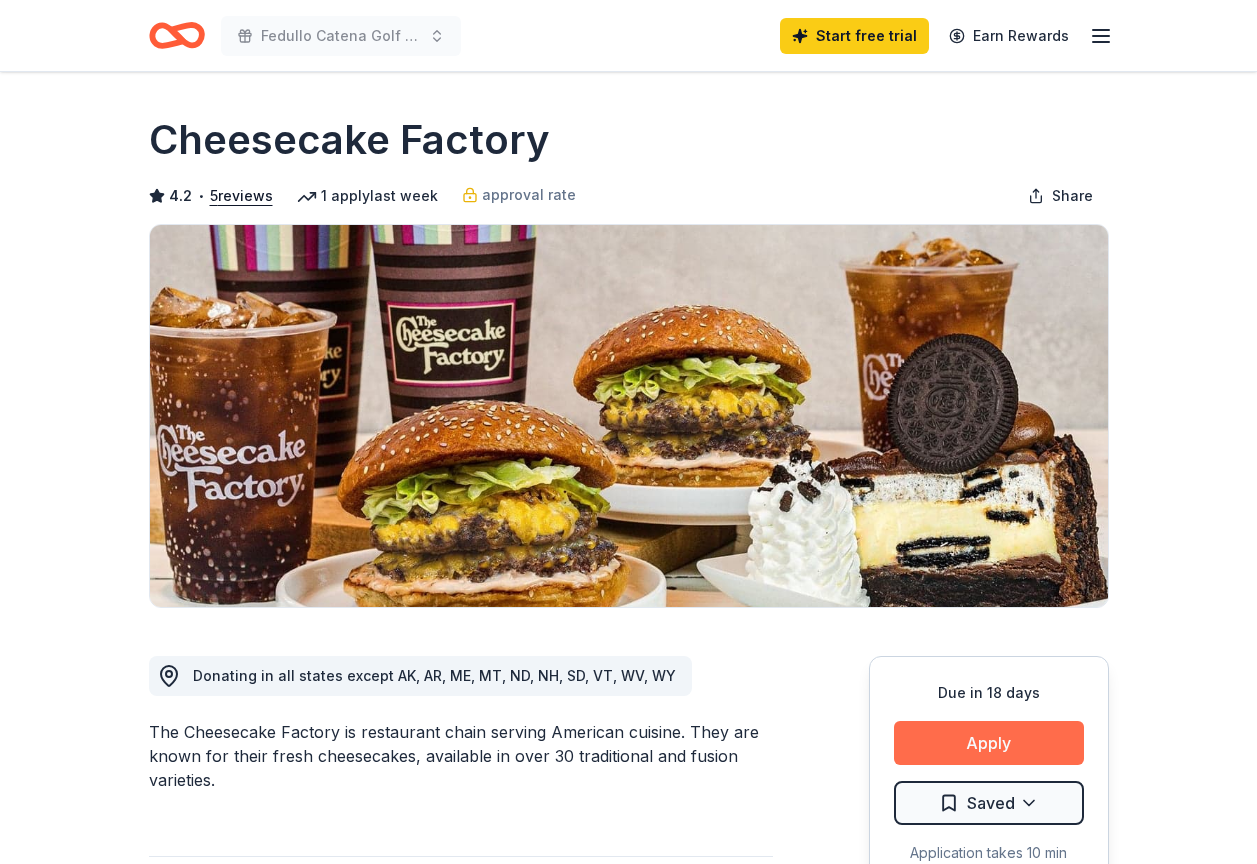 click on "Apply" at bounding box center [989, 743] 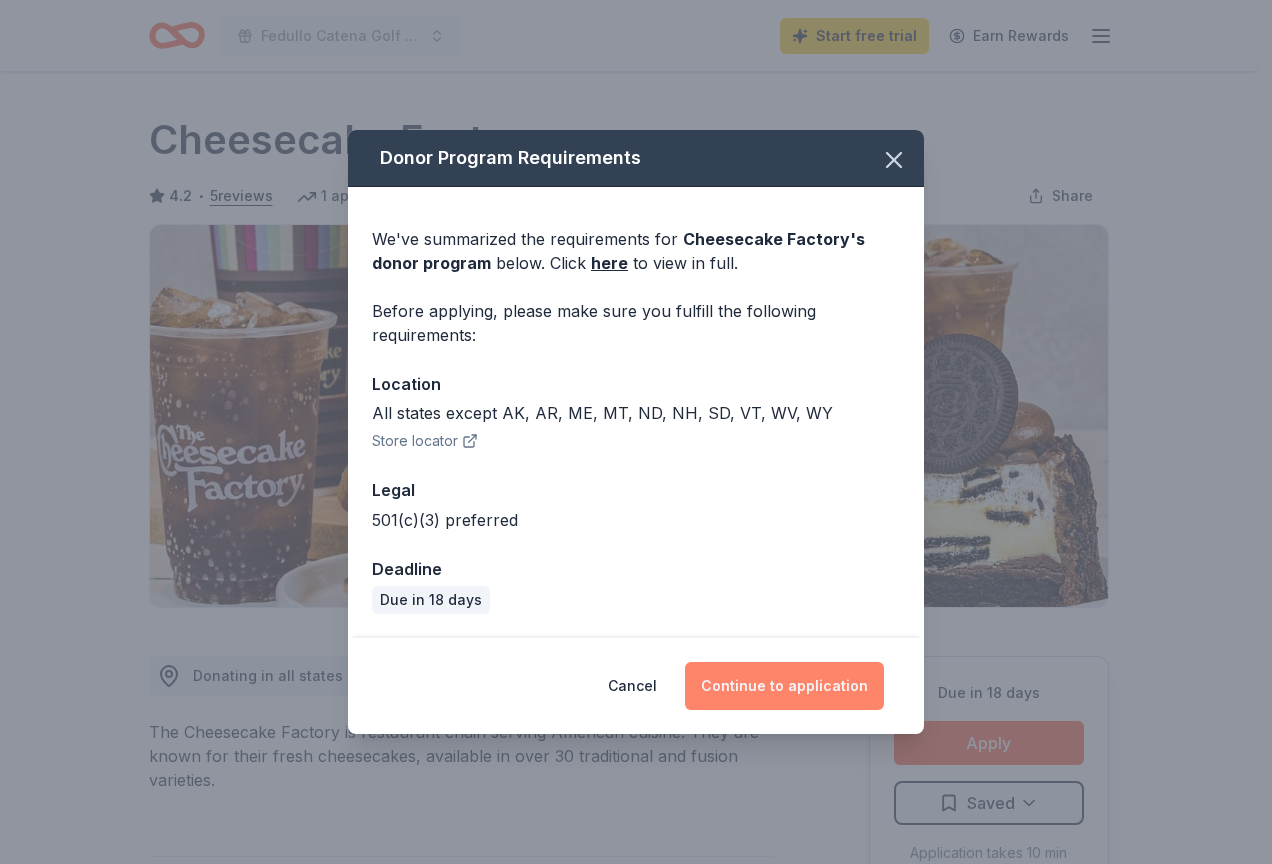 click on "Continue to application" at bounding box center [784, 686] 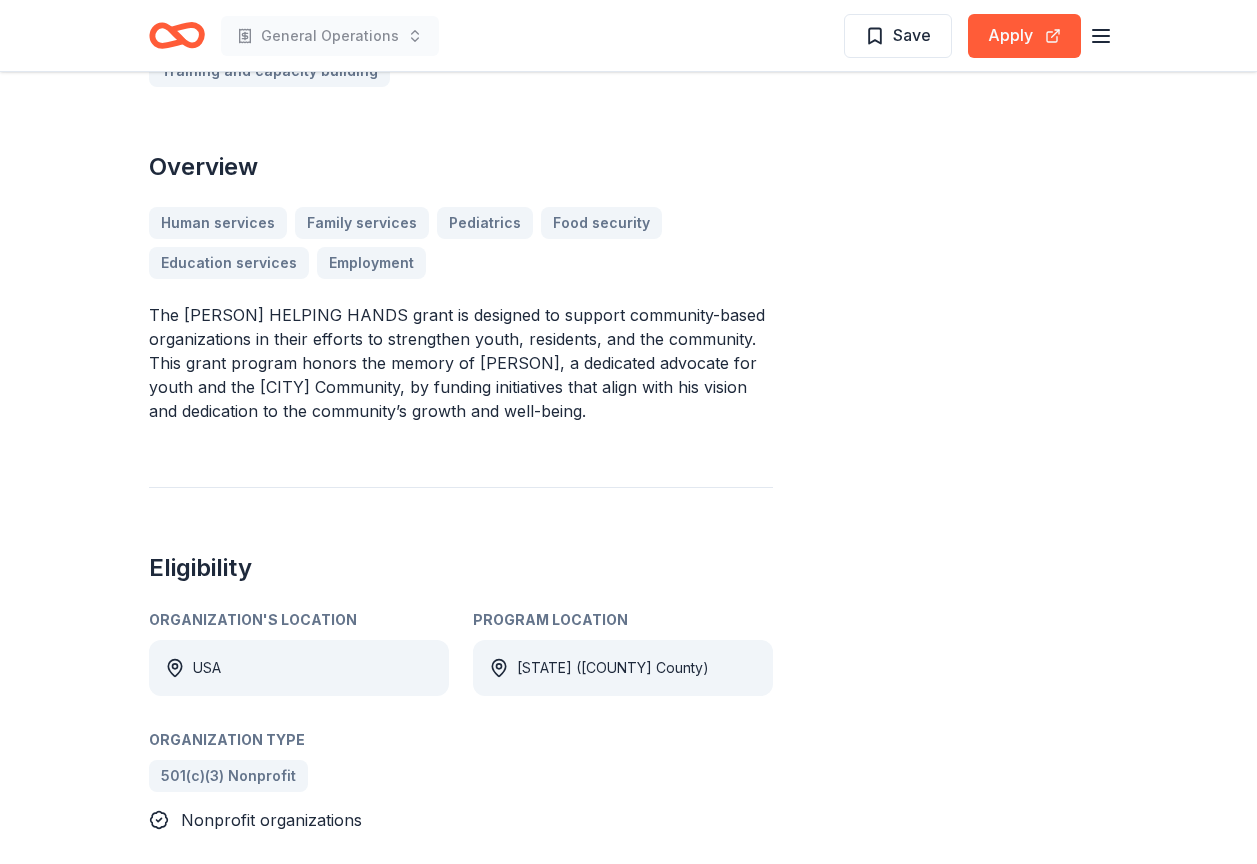 scroll, scrollTop: 600, scrollLeft: 0, axis: vertical 